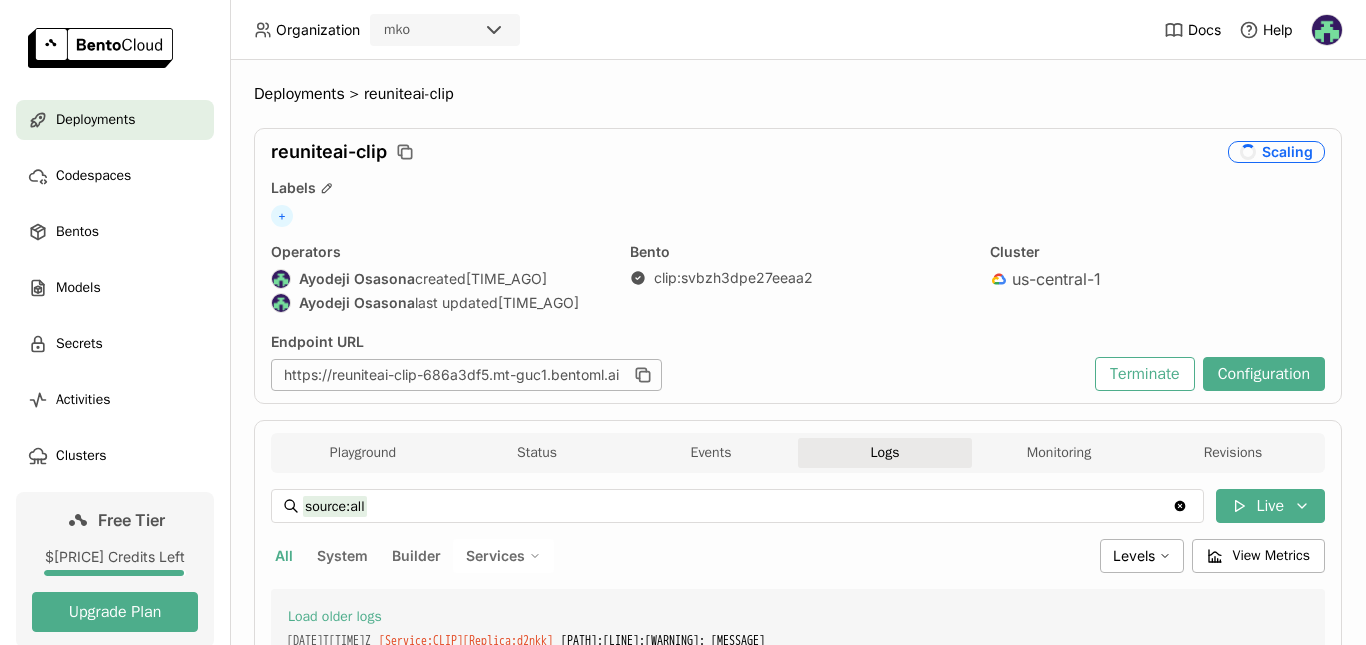 scroll, scrollTop: 0, scrollLeft: 0, axis: both 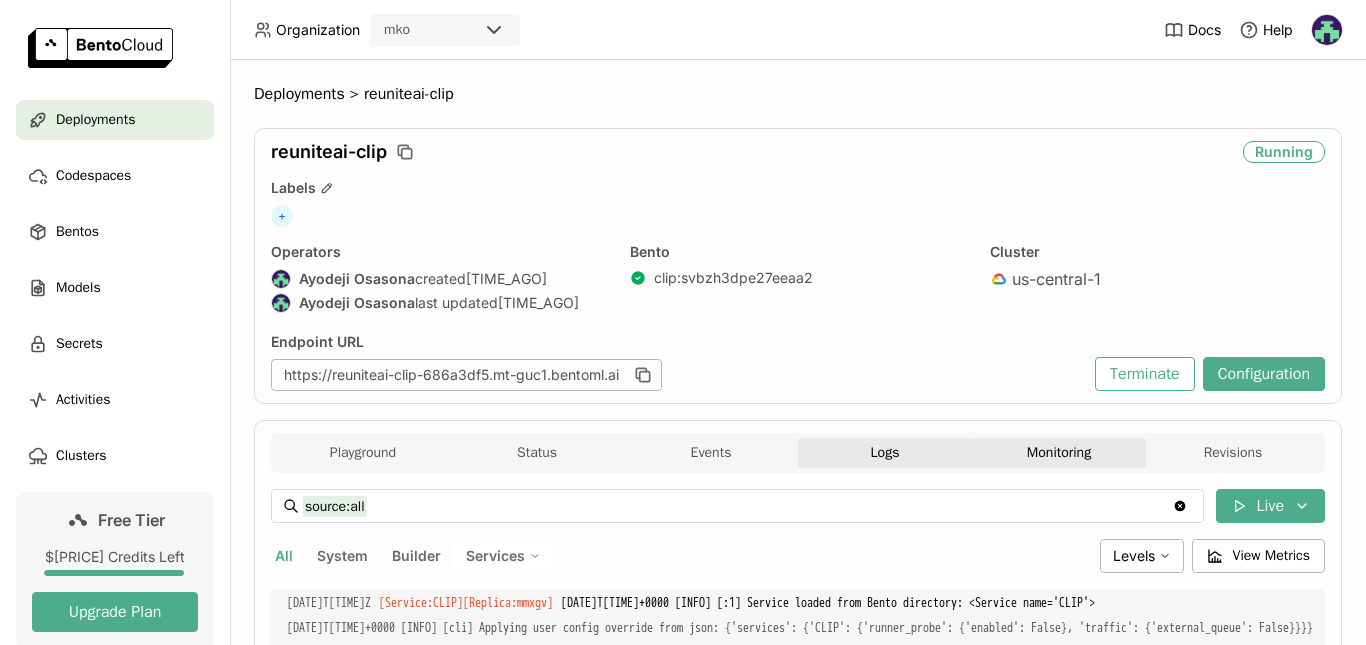 click on "Monitoring" at bounding box center (1059, 453) 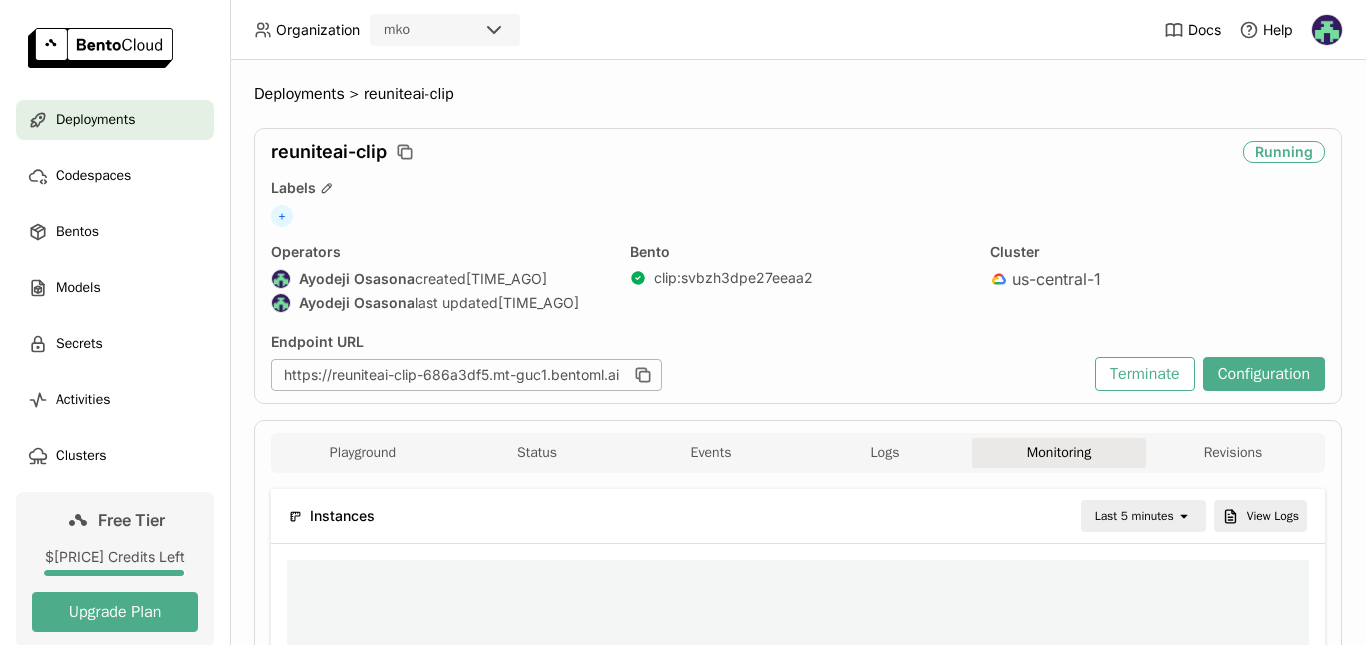 scroll, scrollTop: 285, scrollLeft: 992, axis: both 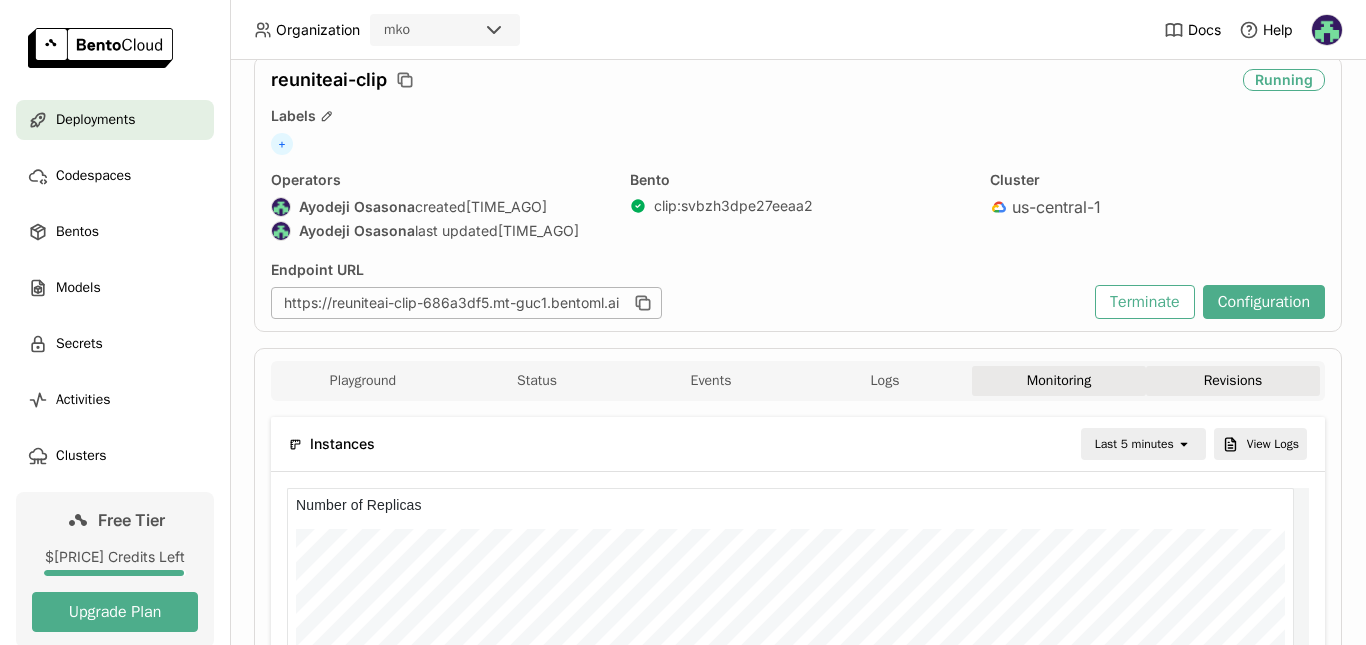 click on "Revisions" at bounding box center (1233, 381) 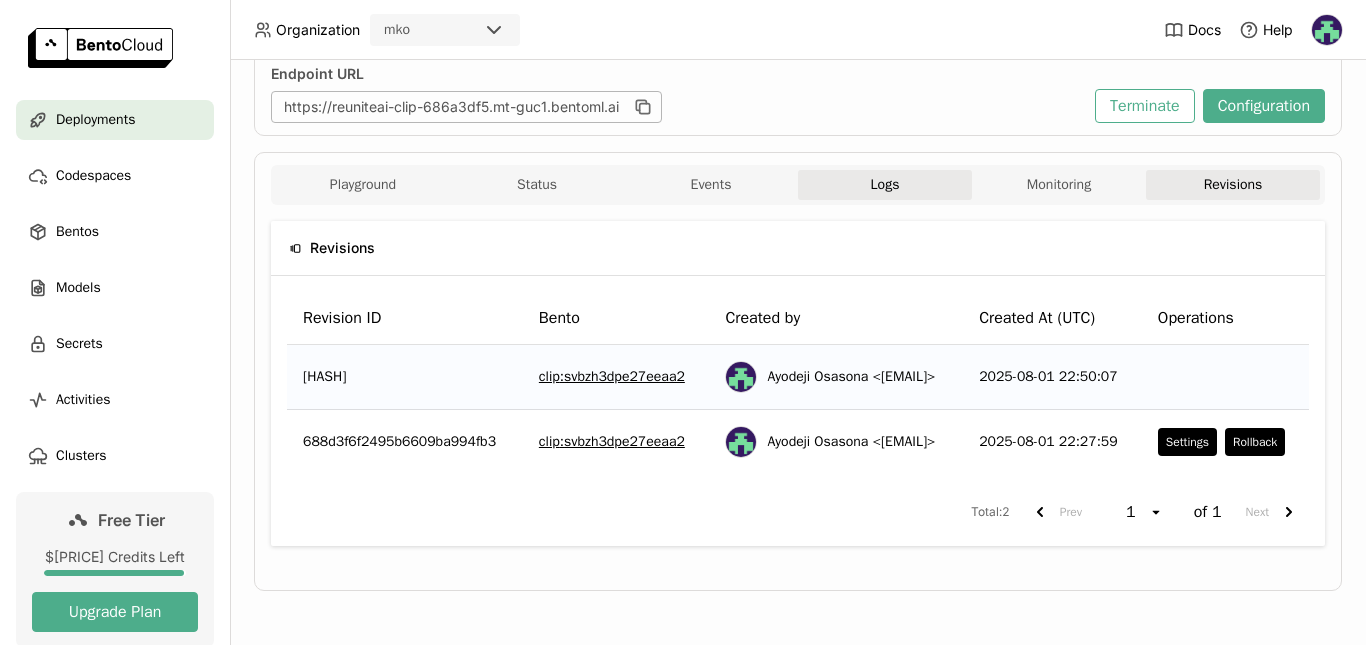 click on "Logs" at bounding box center (885, 185) 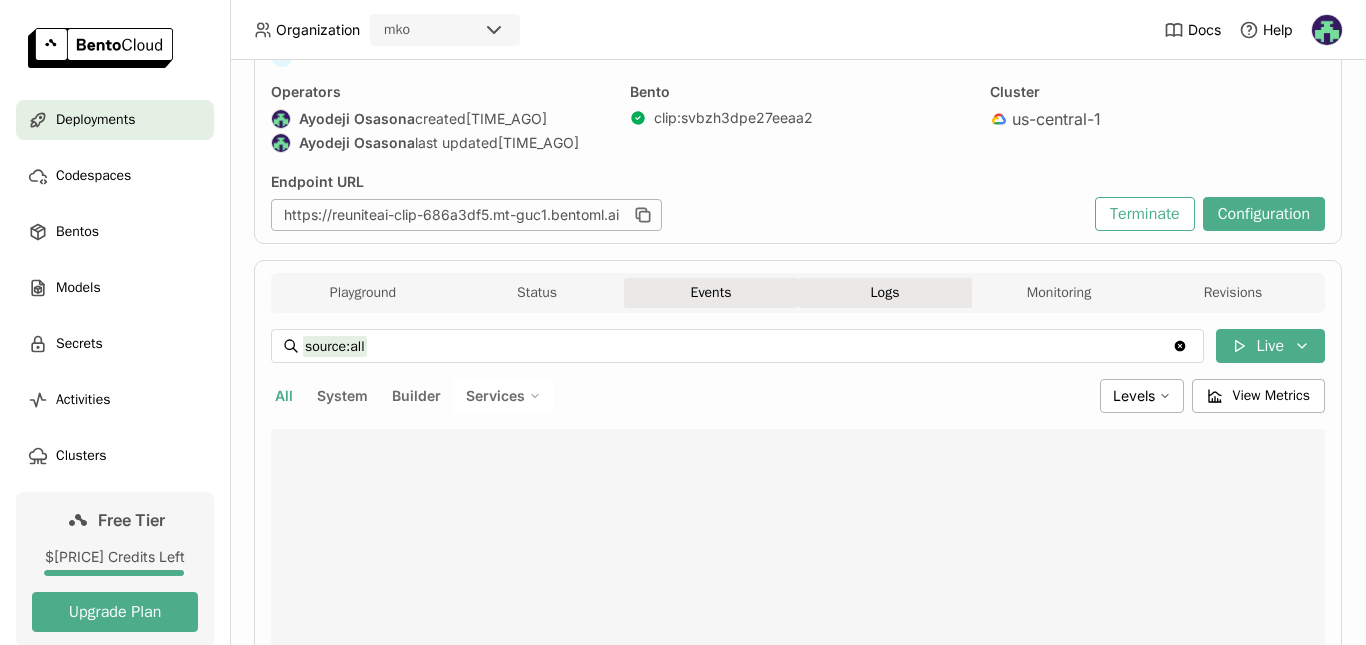 click on "Events" at bounding box center [711, 293] 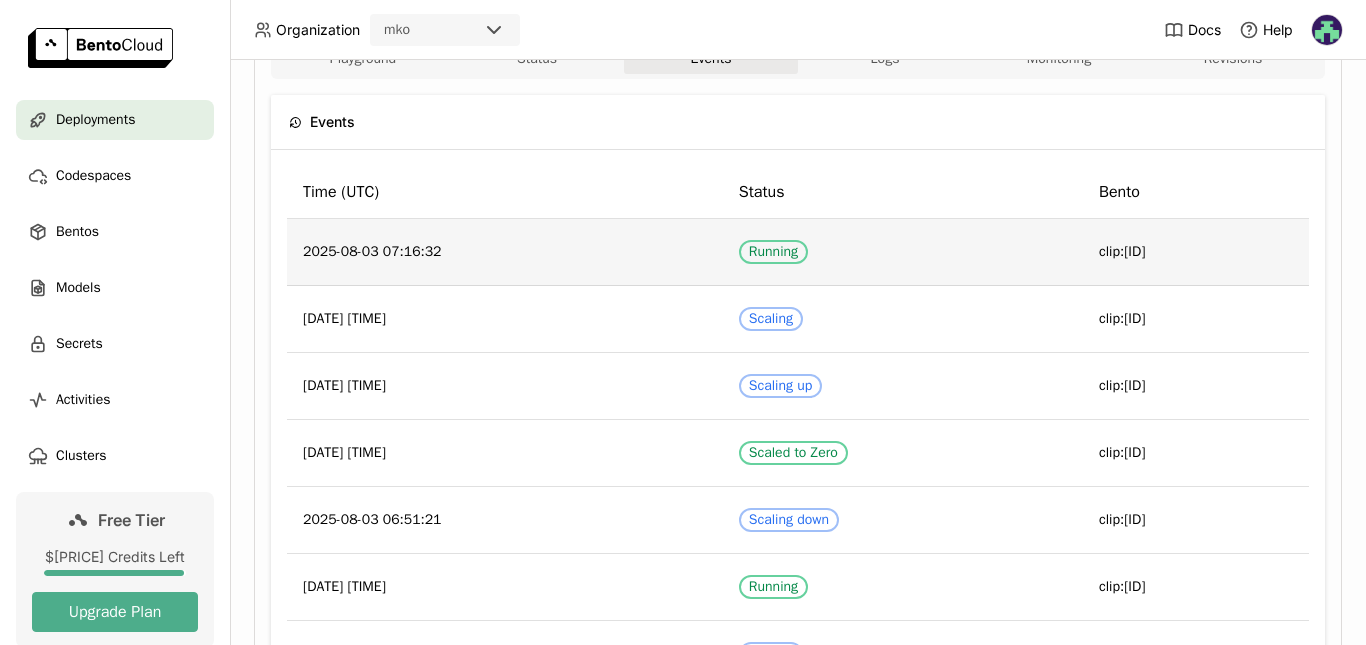 drag, startPoint x: 278, startPoint y: 255, endPoint x: 1094, endPoint y: 277, distance: 816.2965 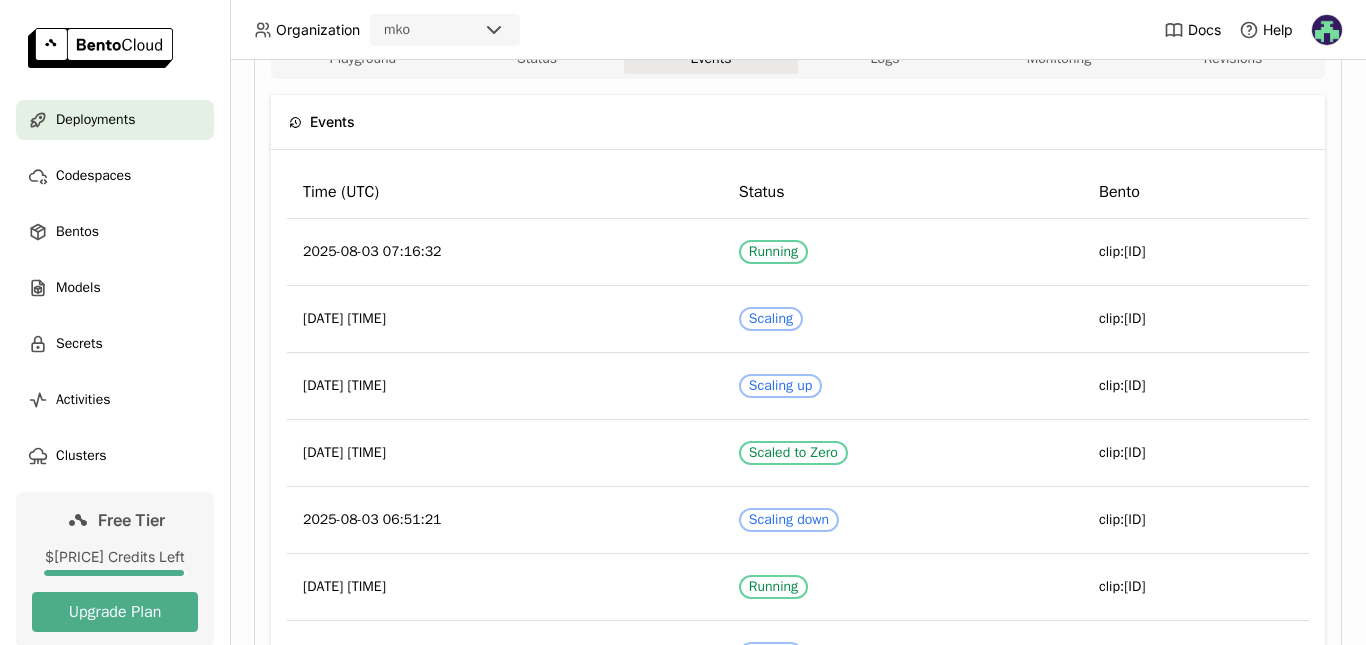 click on "Free Tier $9.88 Credits Left Upgrade Plan" at bounding box center (115, 570) 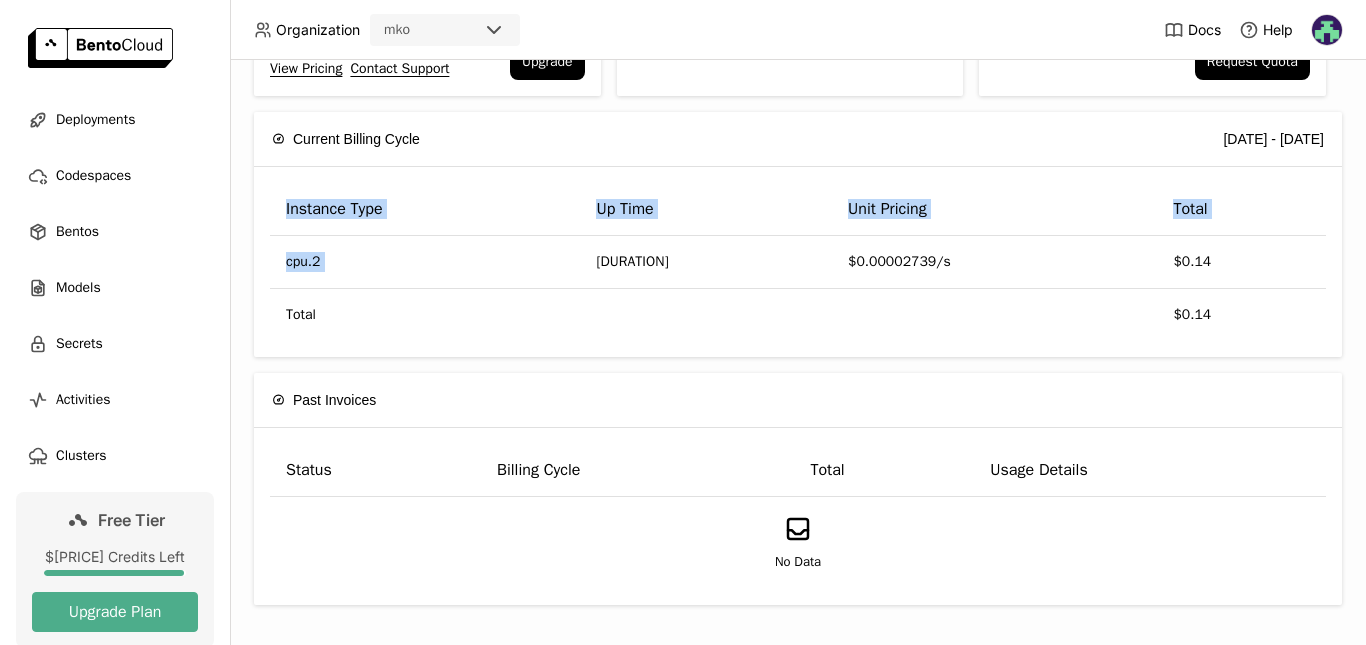 drag, startPoint x: 608, startPoint y: 209, endPoint x: 1314, endPoint y: 317, distance: 714.2128 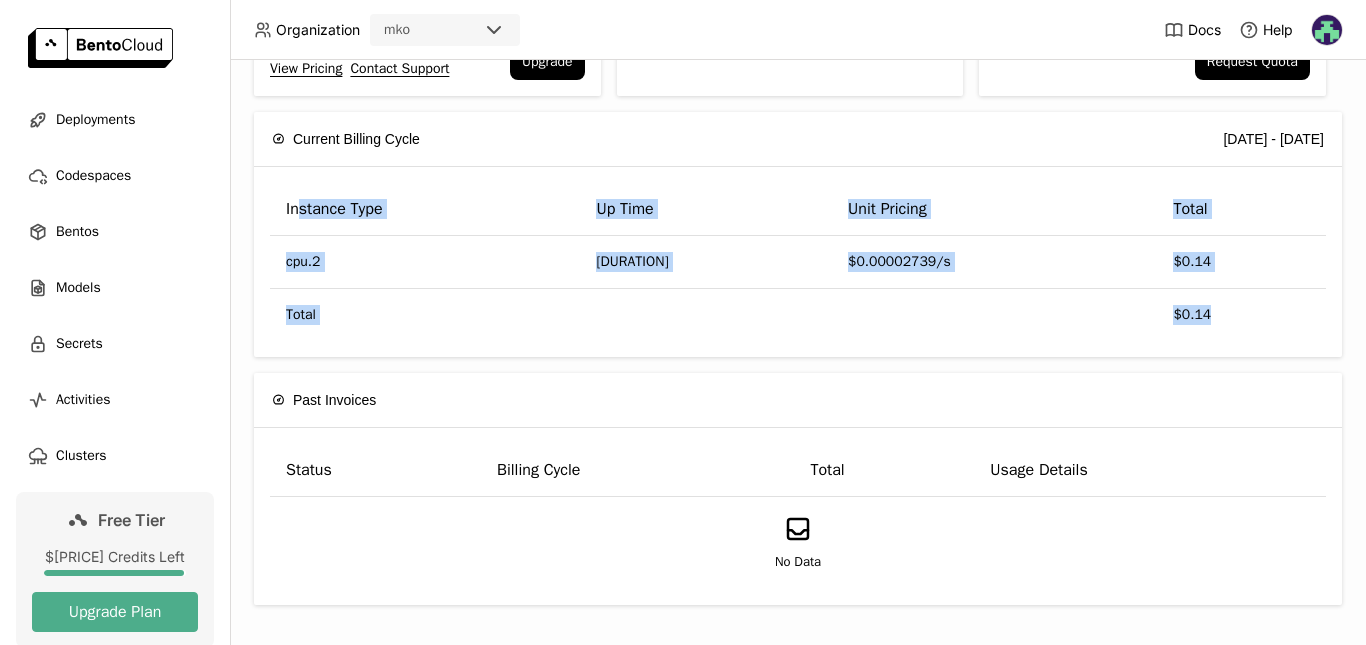 drag, startPoint x: 1300, startPoint y: 313, endPoint x: 296, endPoint y: 233, distance: 1007.1822 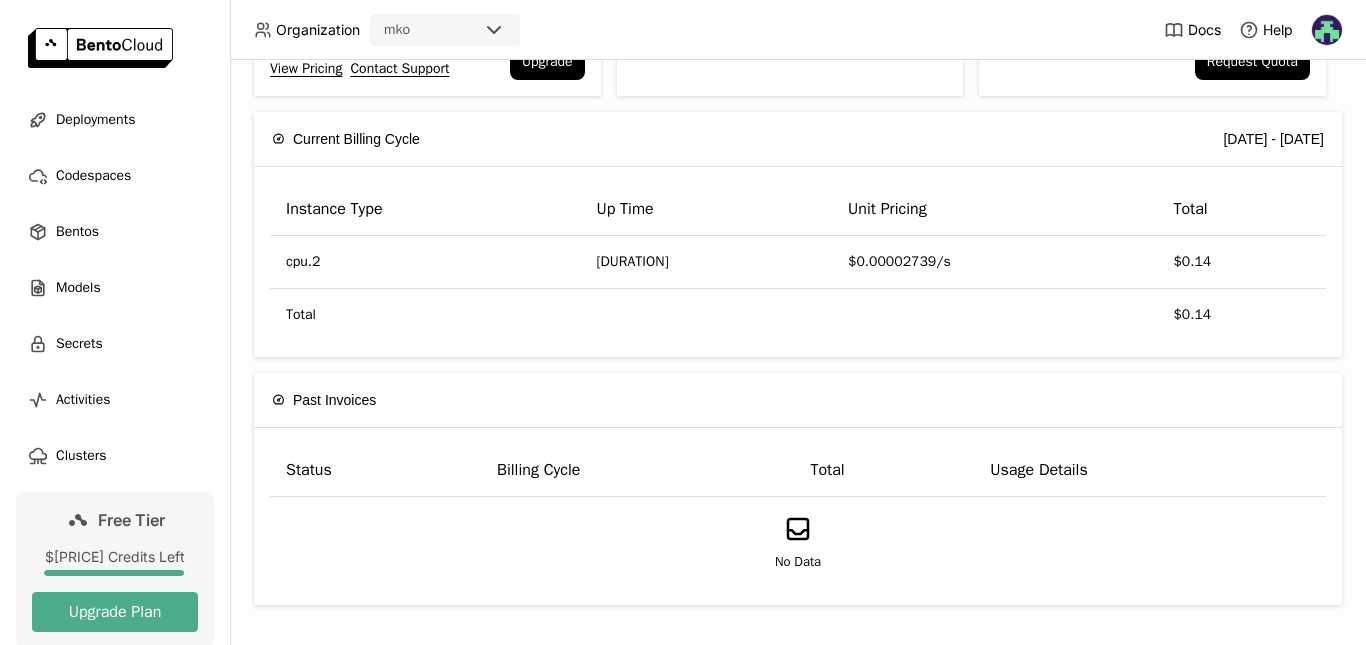 click on "Instance Type" at bounding box center [425, 209] 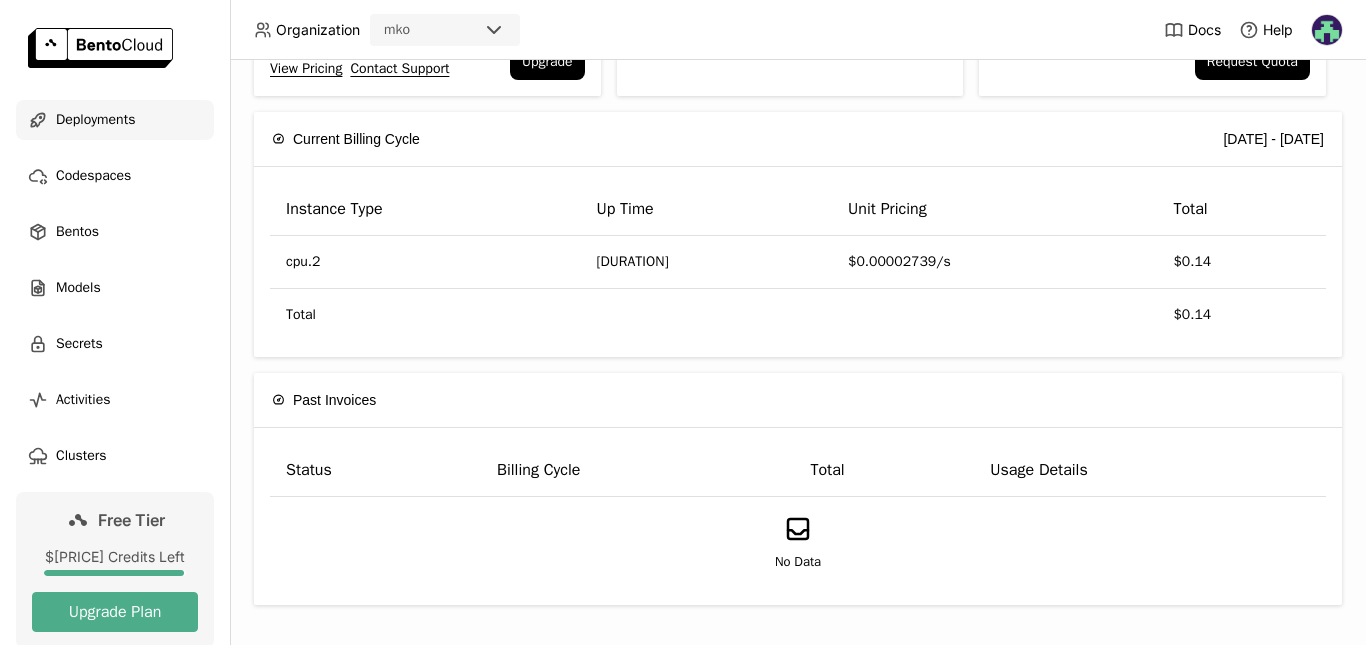 click 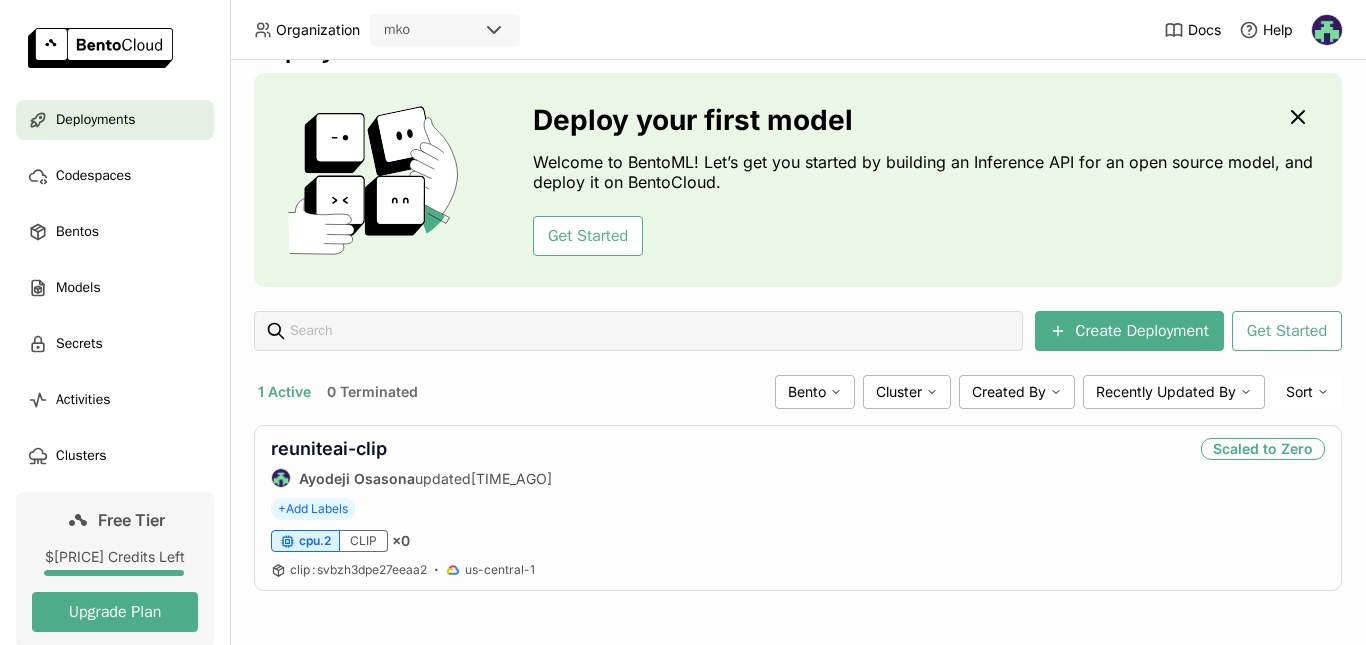 scroll, scrollTop: 49, scrollLeft: 0, axis: vertical 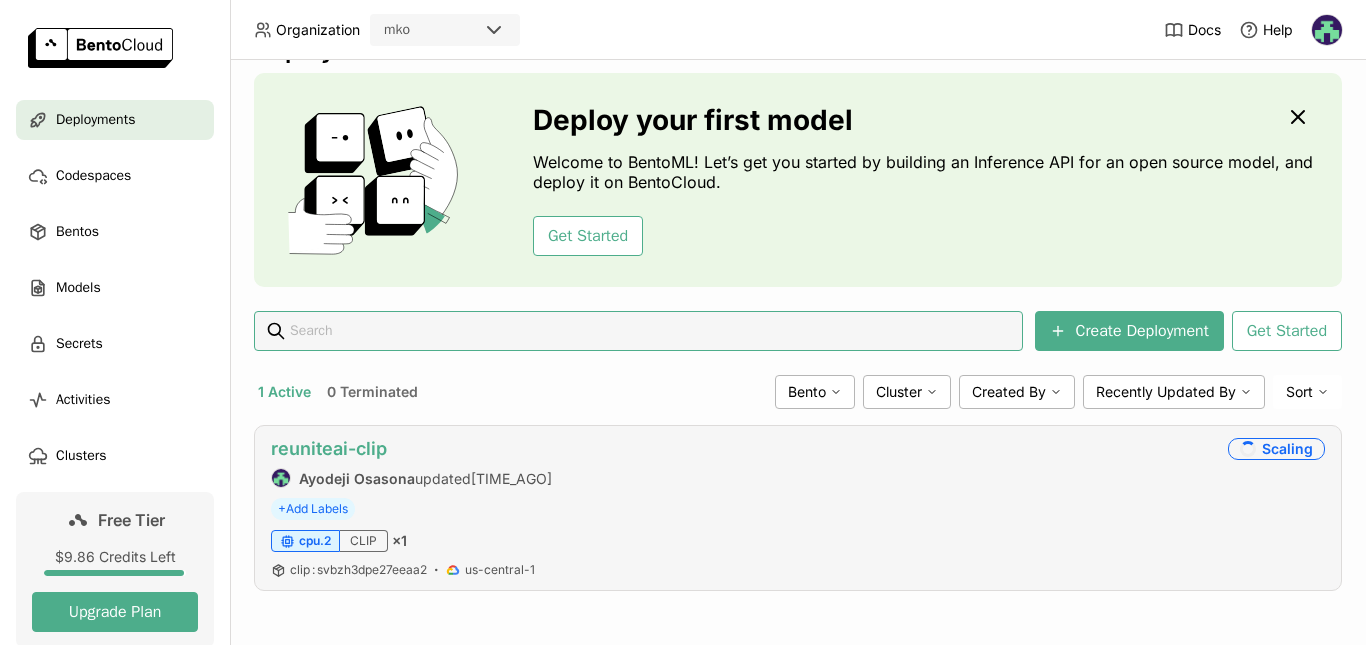 click on "reuniteai-clip" at bounding box center (329, 448) 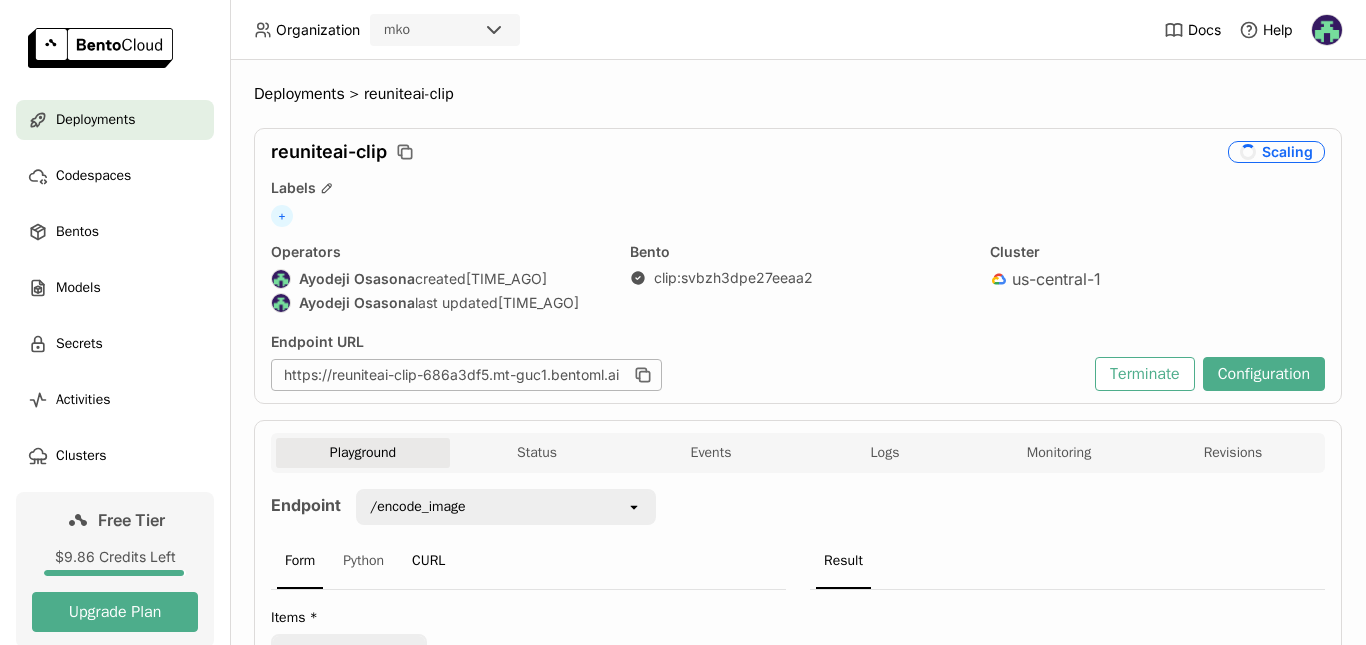 click on "CURL" at bounding box center (428, 562) 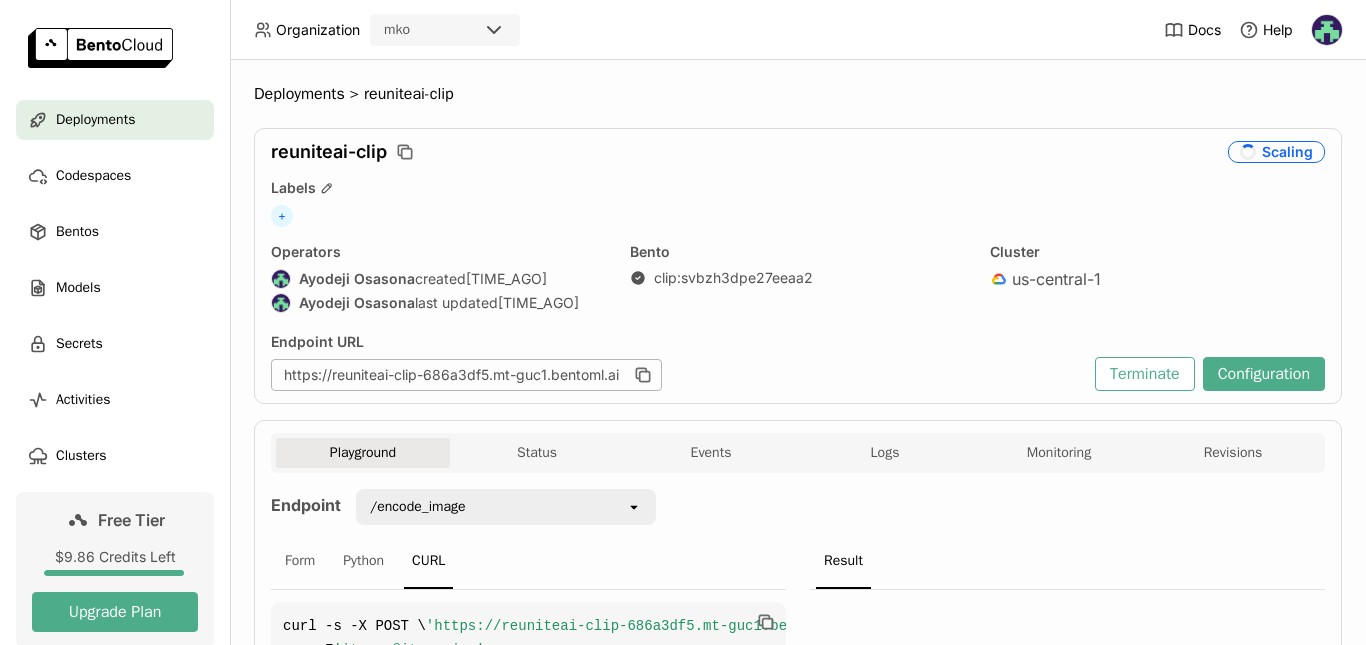 scroll, scrollTop: 70, scrollLeft: 0, axis: vertical 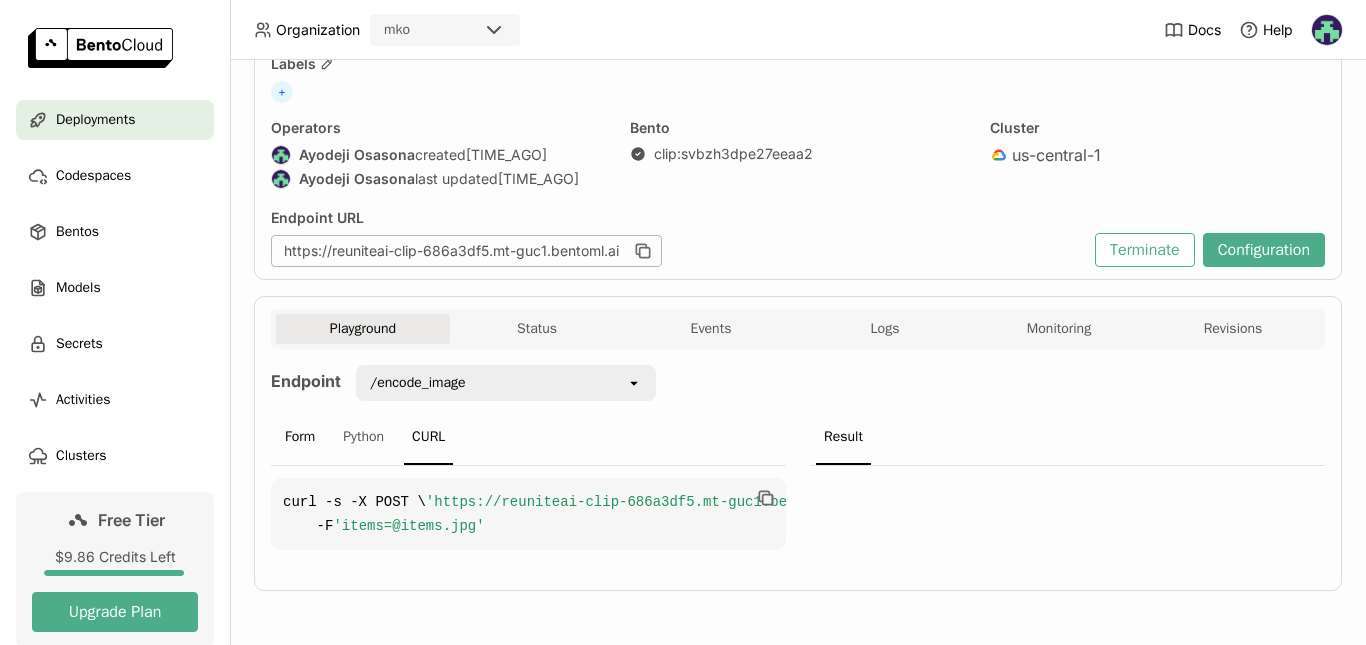 click on "Form" at bounding box center [300, 438] 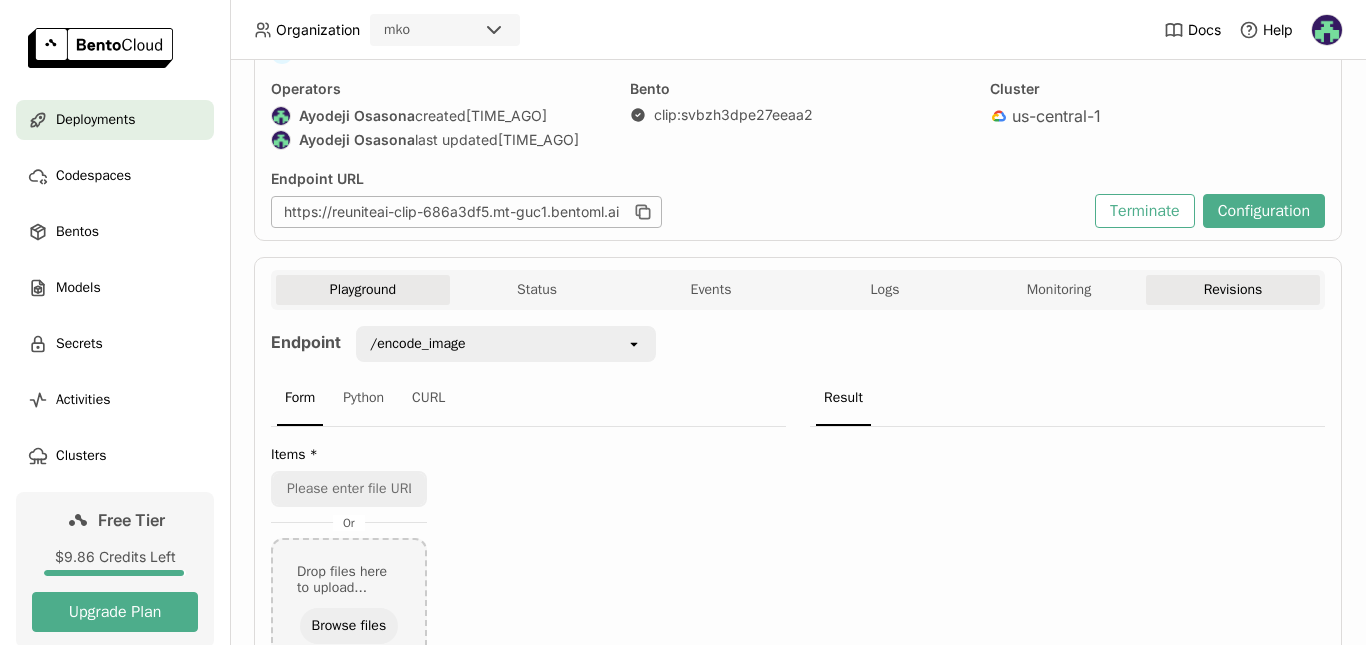 scroll, scrollTop: 335, scrollLeft: 0, axis: vertical 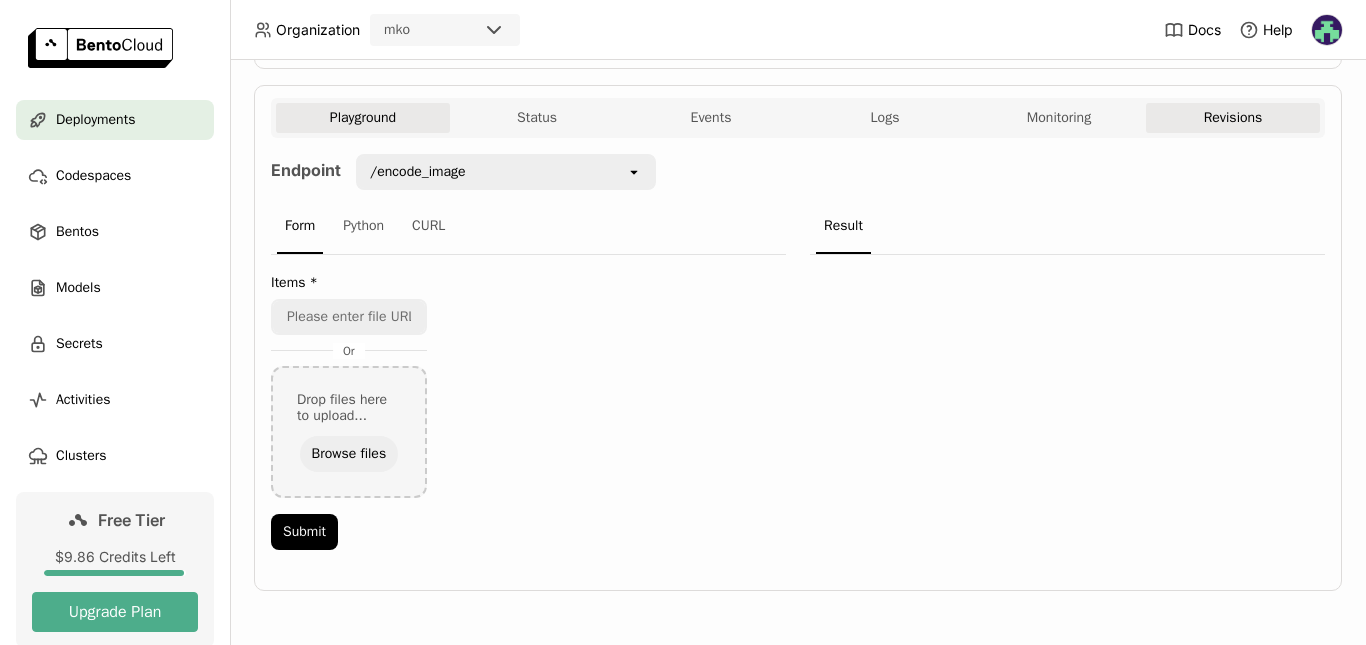 click on "Revisions" at bounding box center [1233, 118] 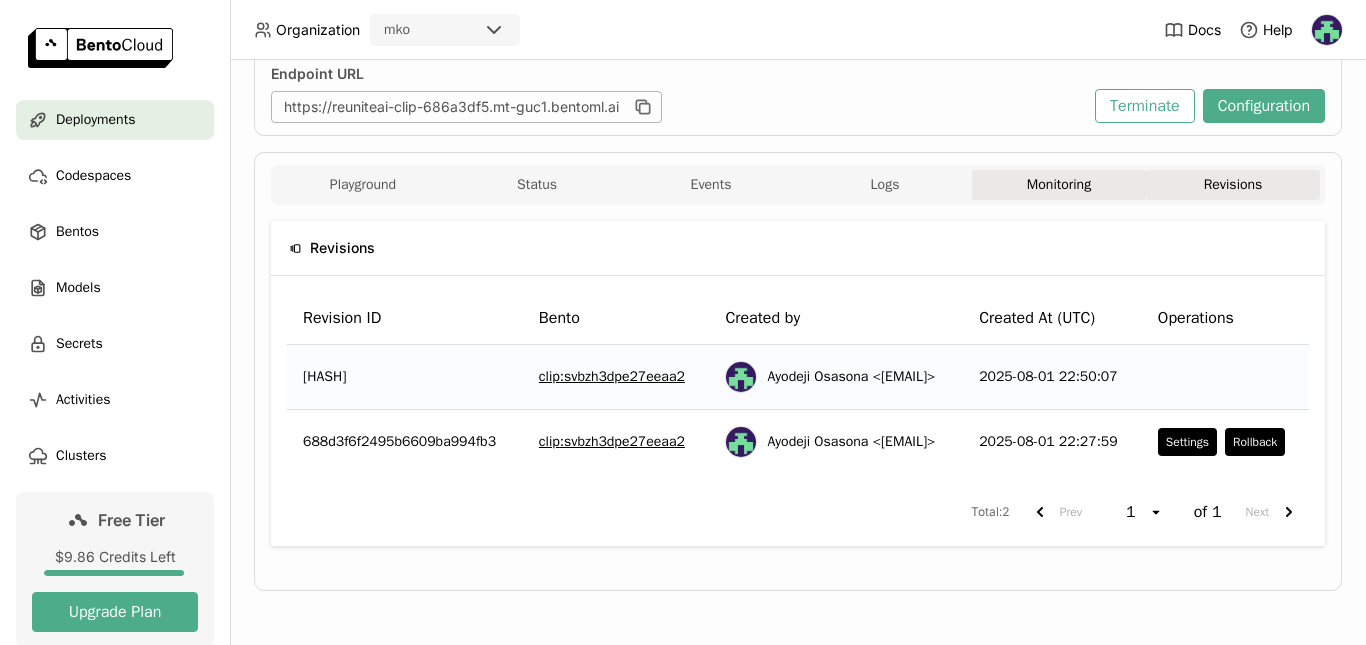 click on "Monitoring" at bounding box center [1059, 185] 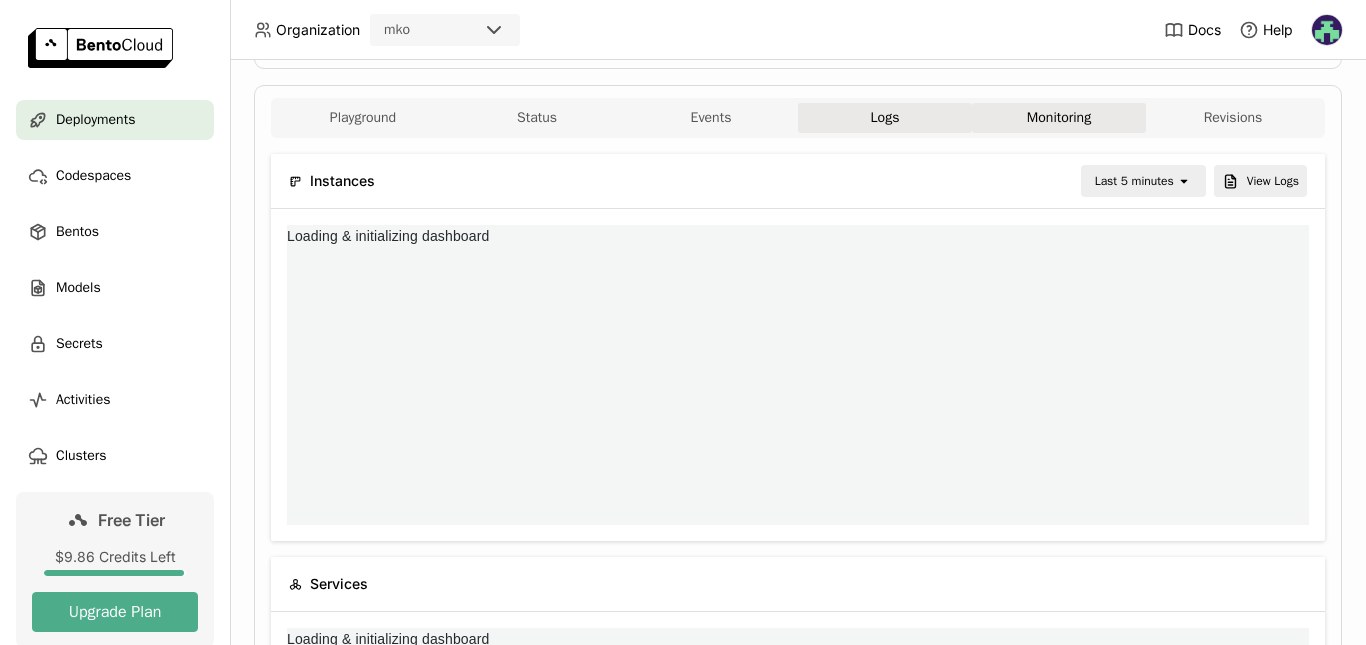 click on "Logs" at bounding box center [885, 118] 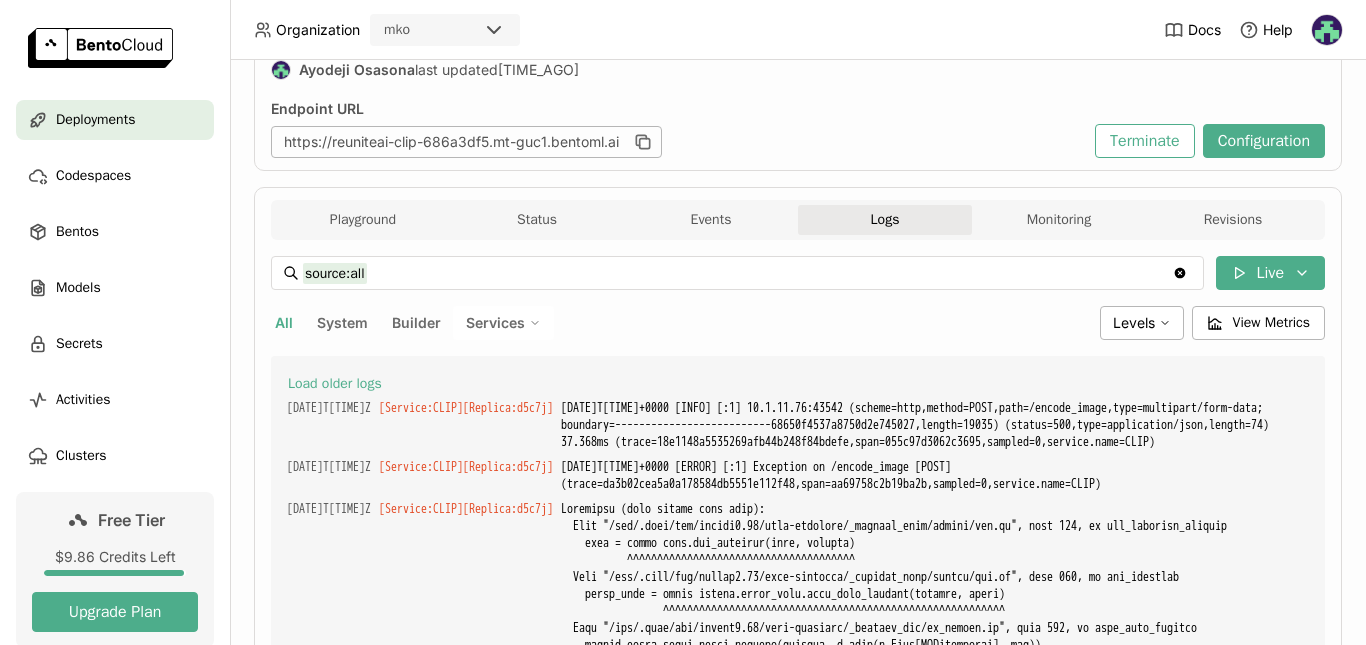 scroll, scrollTop: 0, scrollLeft: 0, axis: both 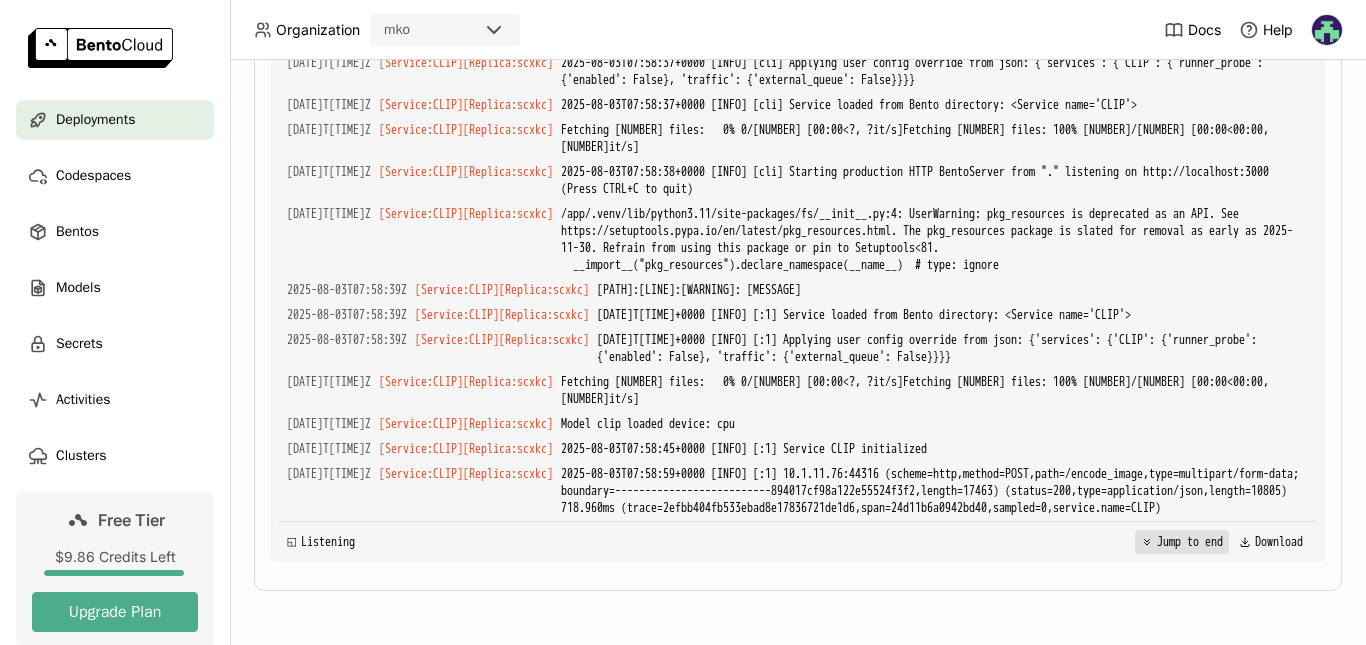 click on "Jump to end" at bounding box center (1182, 542) 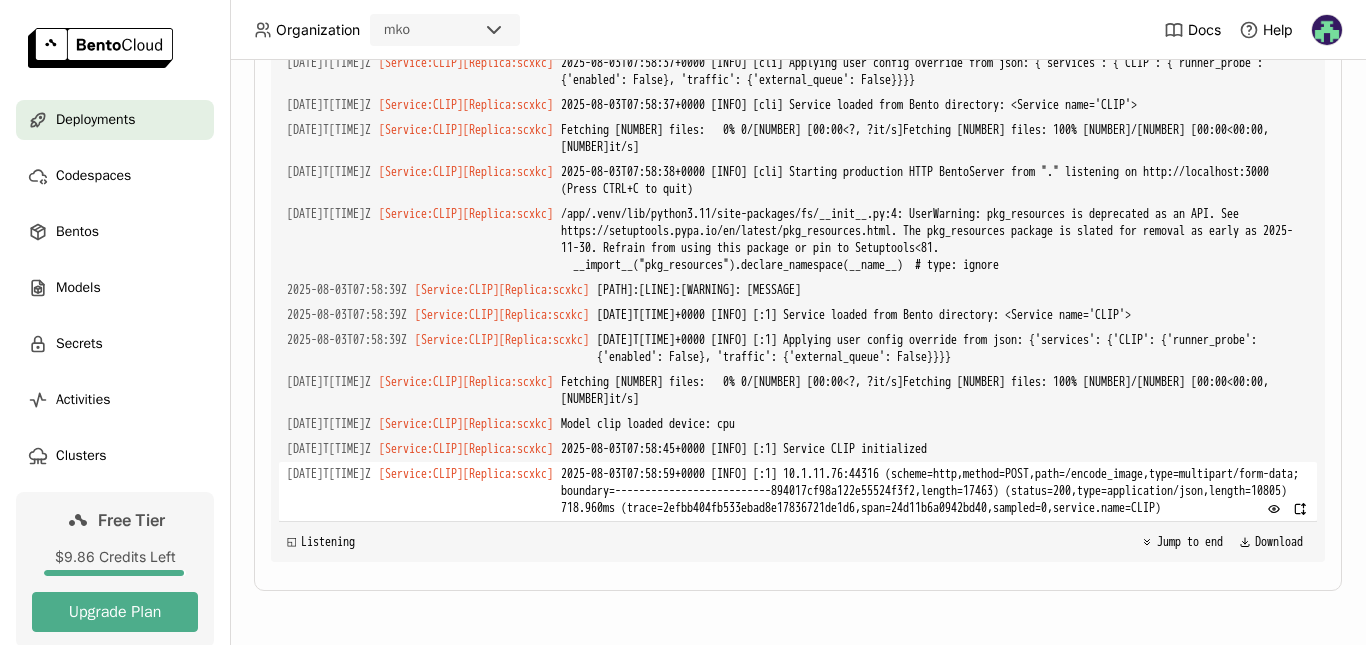 type 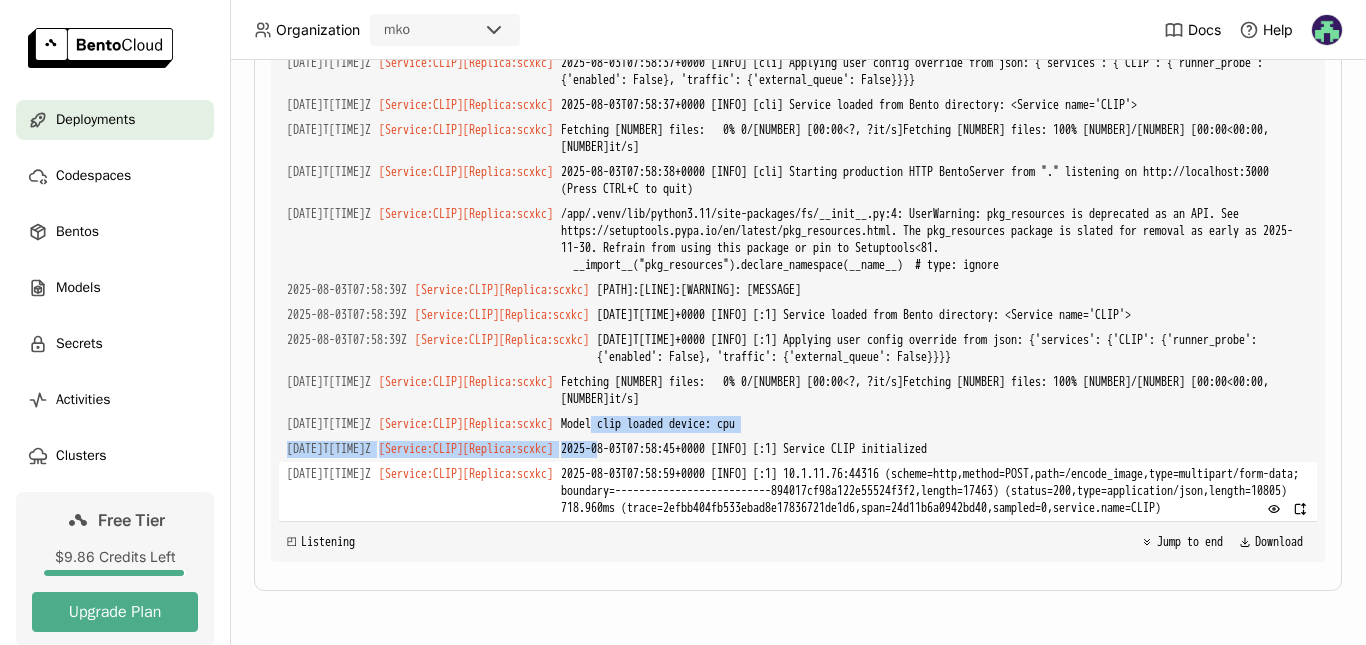 drag, startPoint x: 658, startPoint y: 412, endPoint x: 704, endPoint y: 481, distance: 82.92768 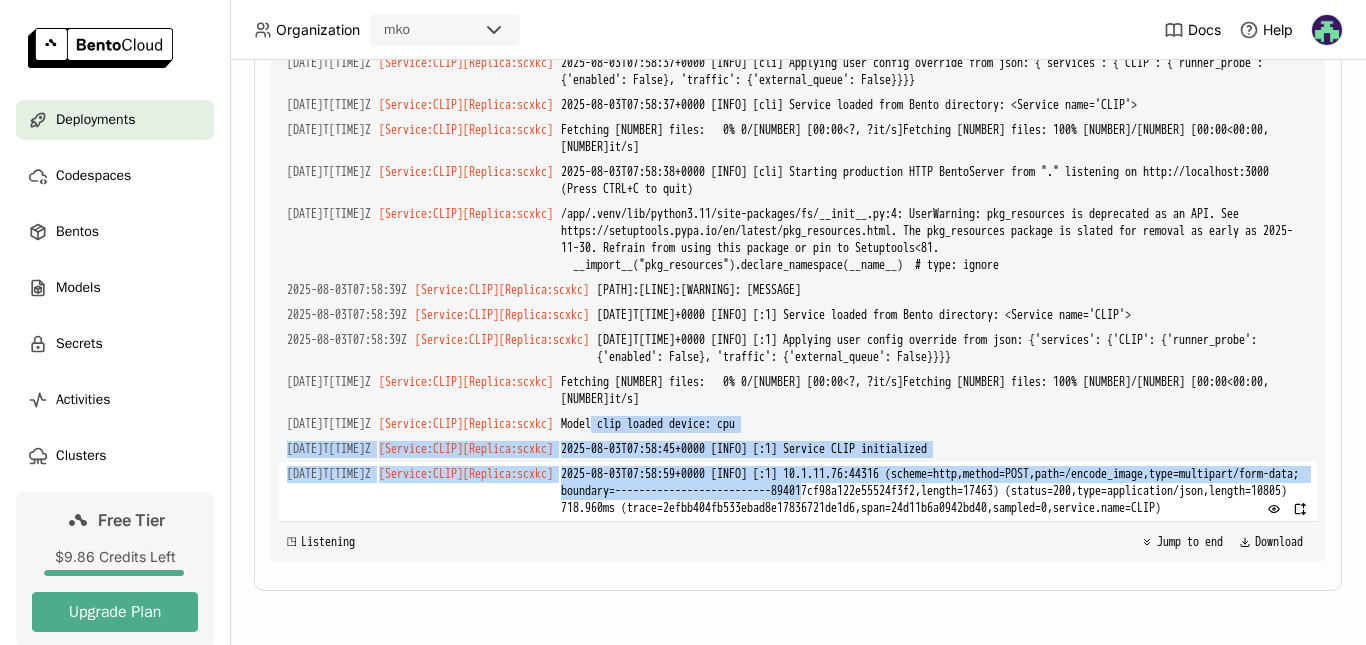 click on "2025-08-03T07:58:59+0000 [INFO] [:1] 10.1.11.76:44316 (scheme=http,method=POST,path=/encode_image,type=multipart/form-data; boundary=--------------------------894017cf98a122e55524f3f2,length=17463) (status=200,type=application/json,length=10805) 718.960ms (trace=2efbb404fb533ebad8e17836721de1d6,span=24d11b6a0942bd40,sampled=0,service.name=CLIP)" at bounding box center [935, 491] 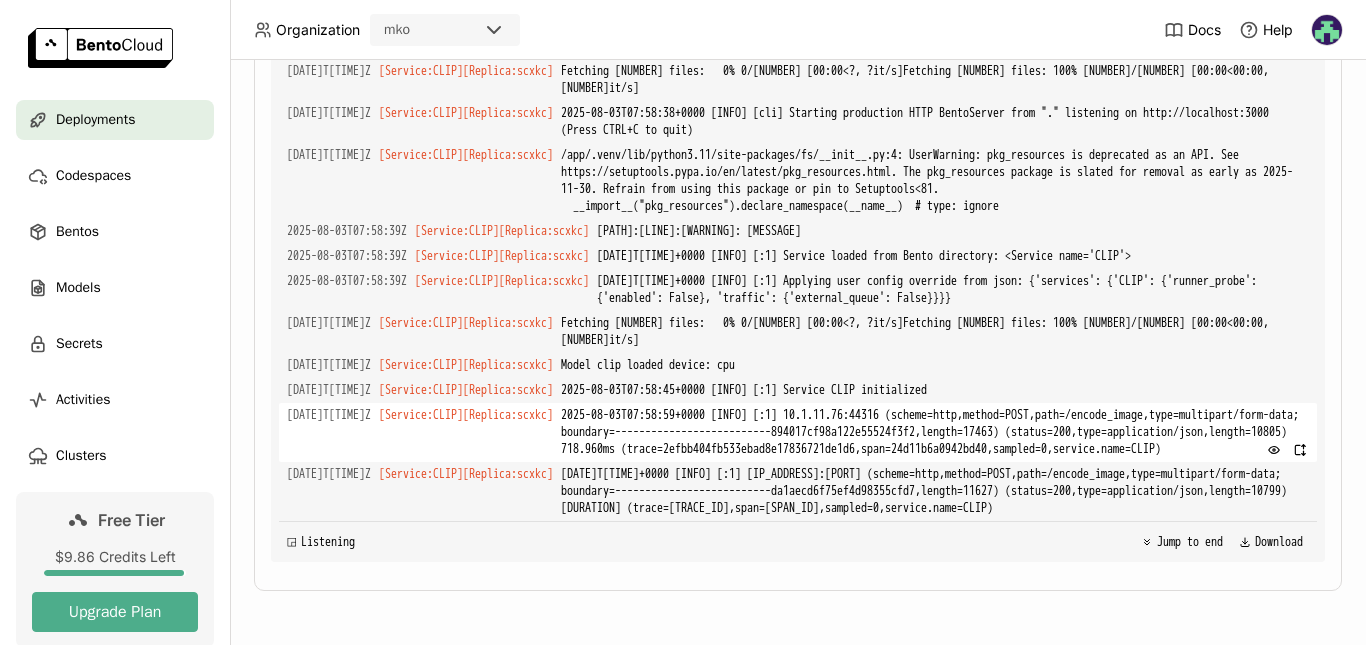 scroll, scrollTop: 4679, scrollLeft: 0, axis: vertical 